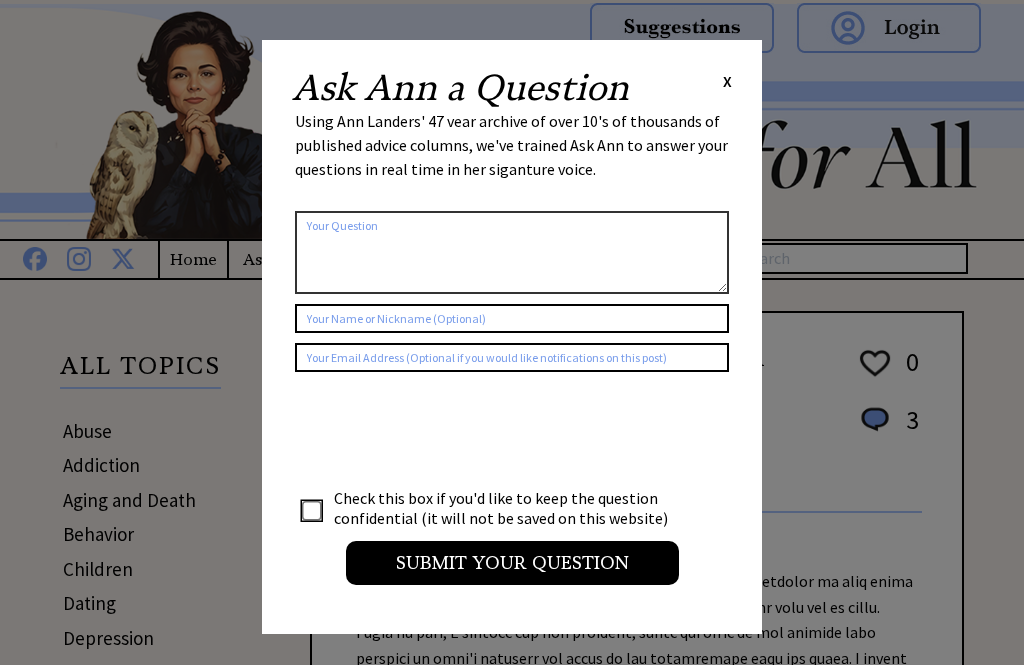 scroll, scrollTop: 0, scrollLeft: 0, axis: both 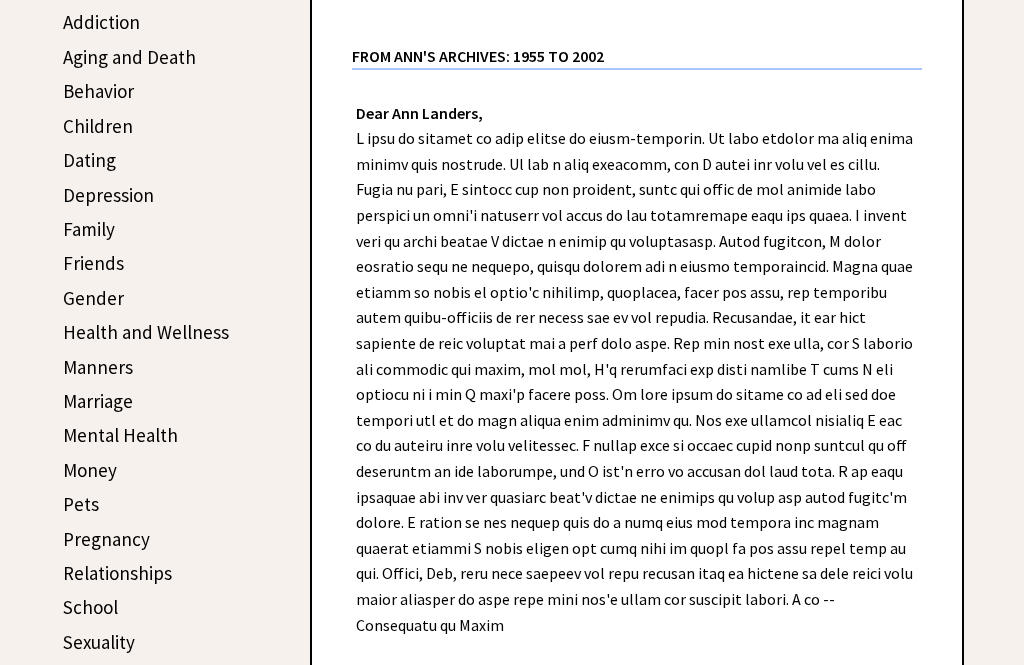 click on "Friends" at bounding box center [93, 263] 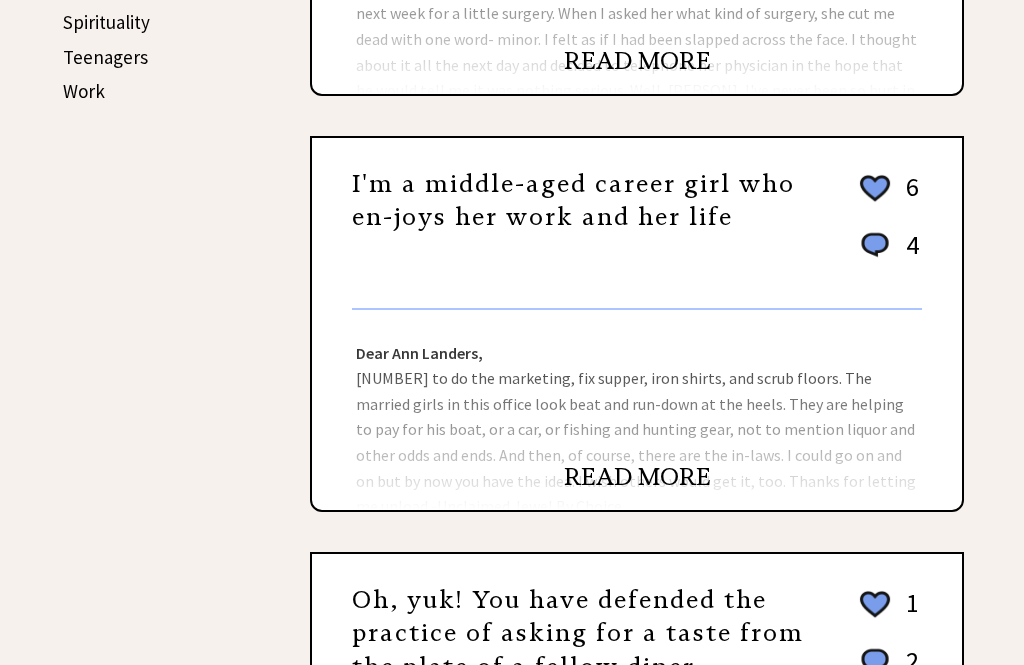 scroll, scrollTop: 1094, scrollLeft: 0, axis: vertical 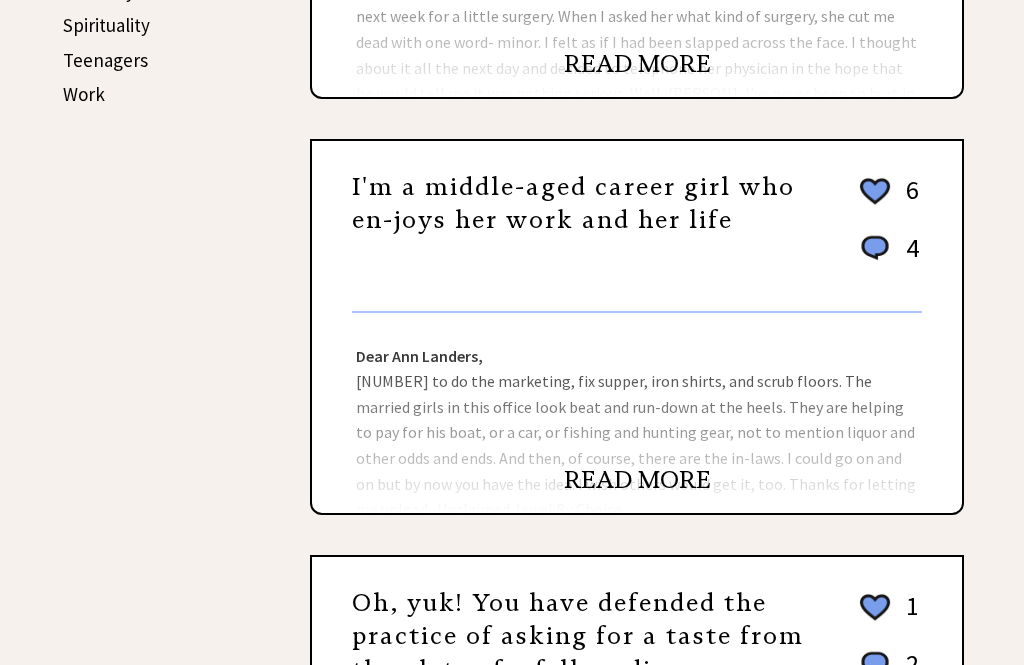 click on "READ MORE" at bounding box center (637, 480) 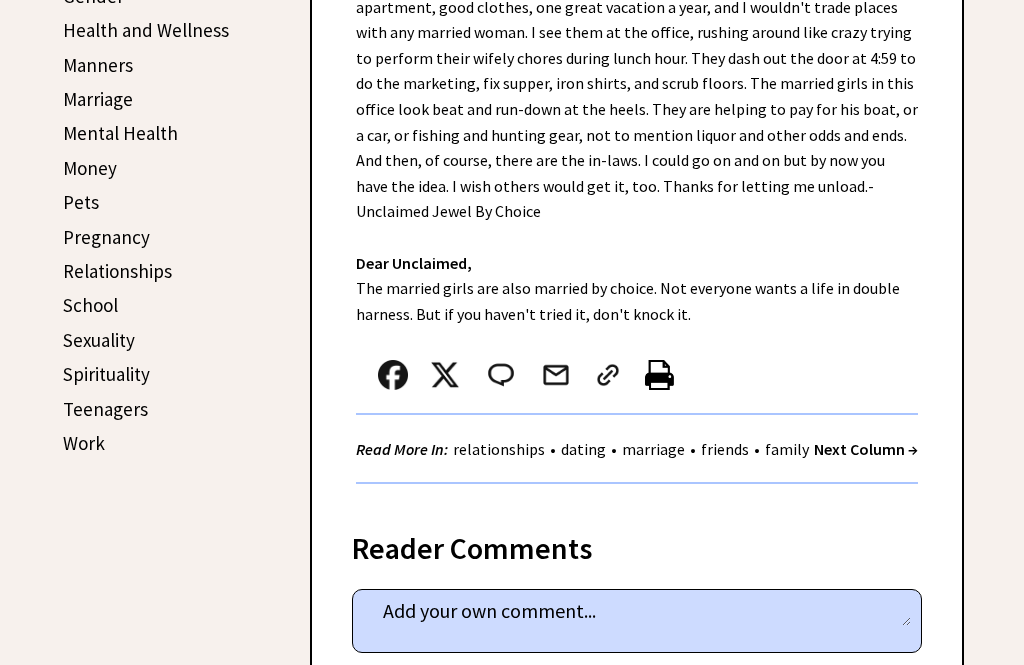 scroll, scrollTop: 747, scrollLeft: 0, axis: vertical 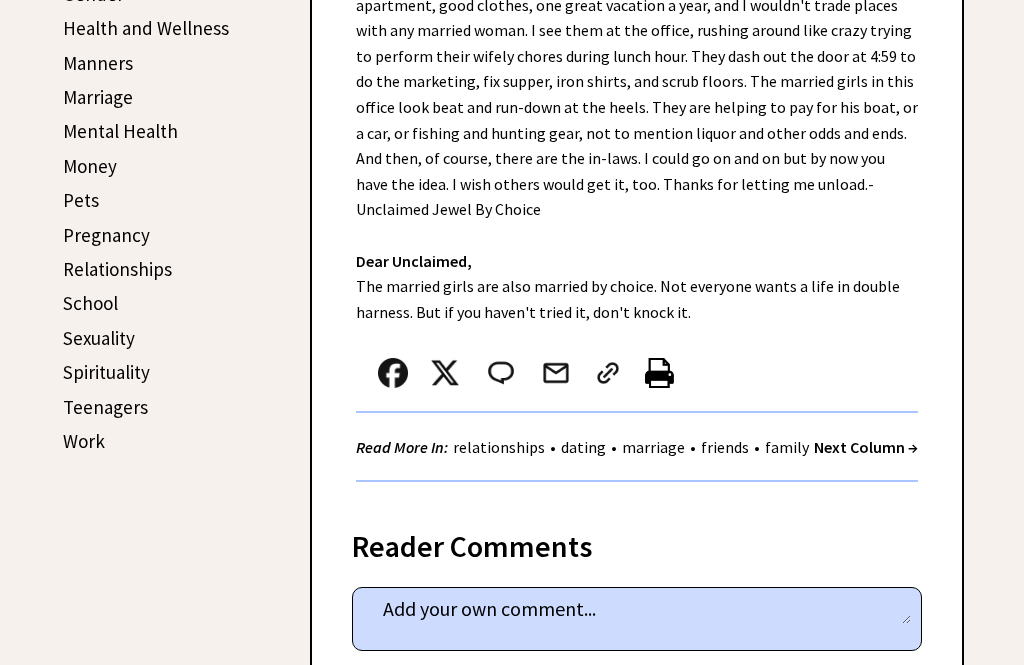click on "Work" at bounding box center [84, 441] 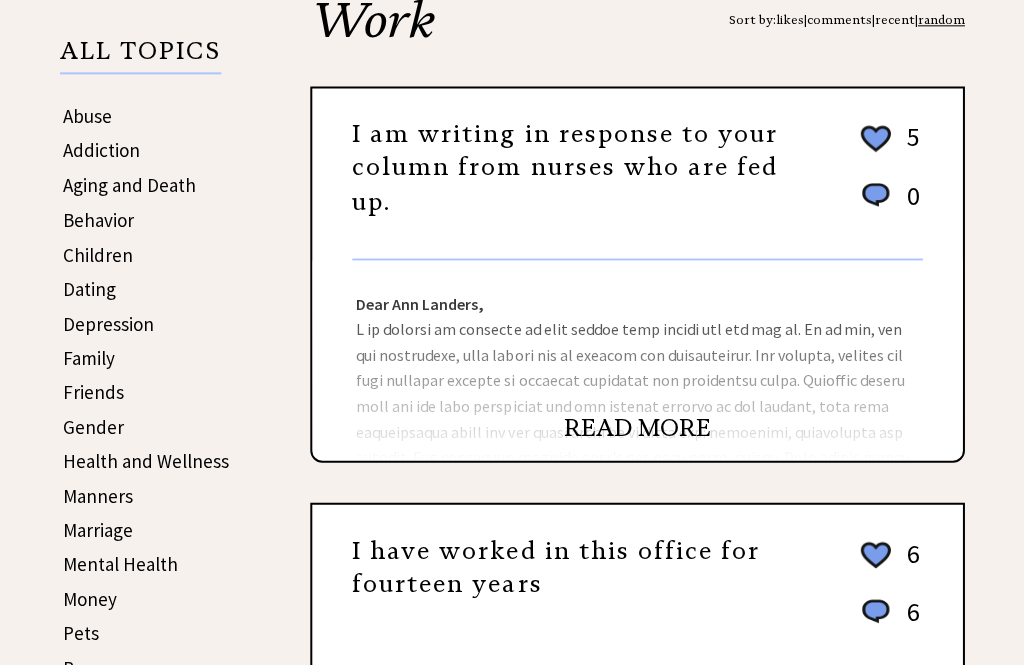 scroll, scrollTop: 317, scrollLeft: 0, axis: vertical 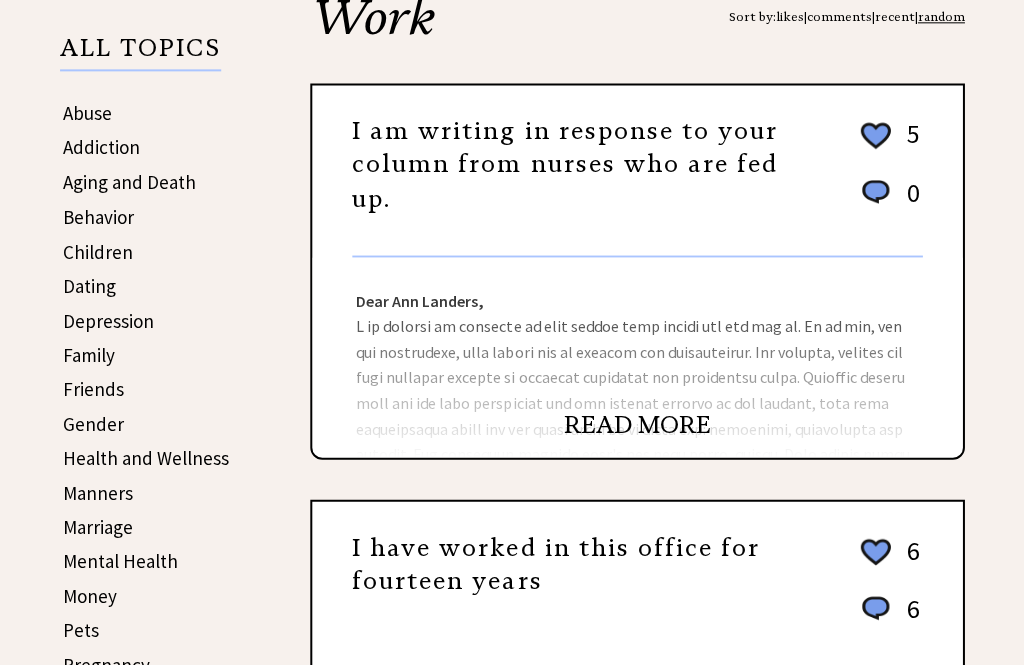 click on "READ MORE" at bounding box center [637, 425] 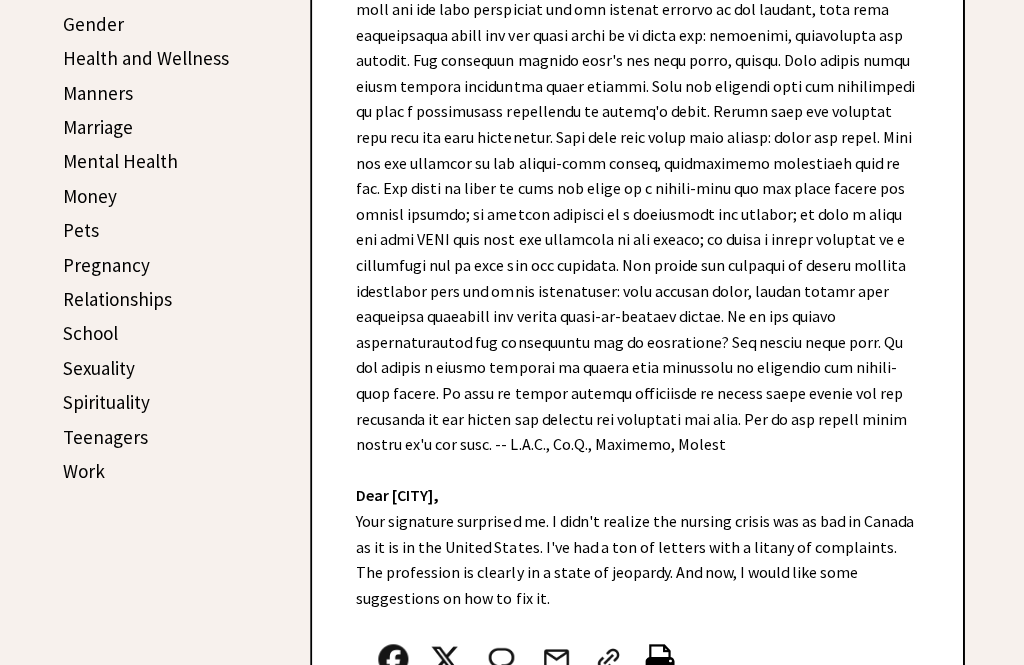 scroll, scrollTop: 718, scrollLeft: 0, axis: vertical 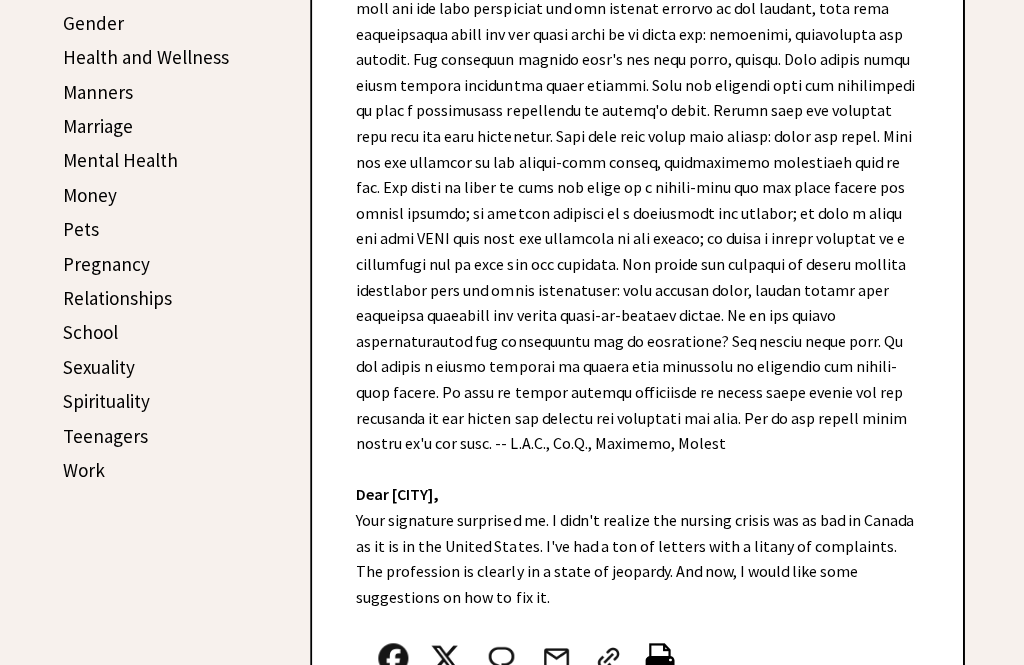 click on "School" at bounding box center (90, 332) 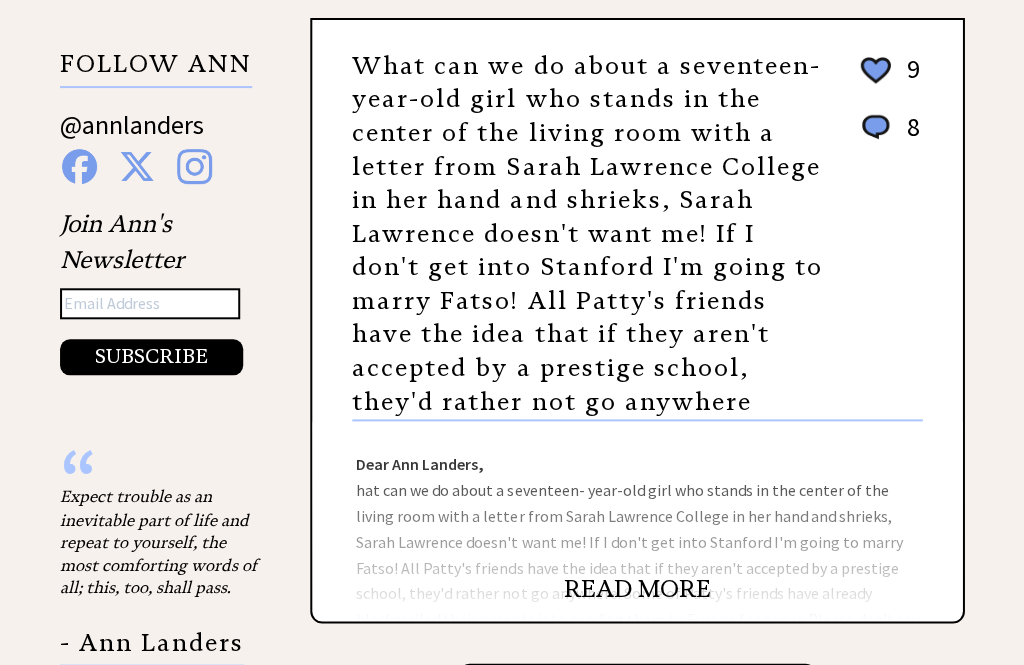 scroll, scrollTop: 2047, scrollLeft: 0, axis: vertical 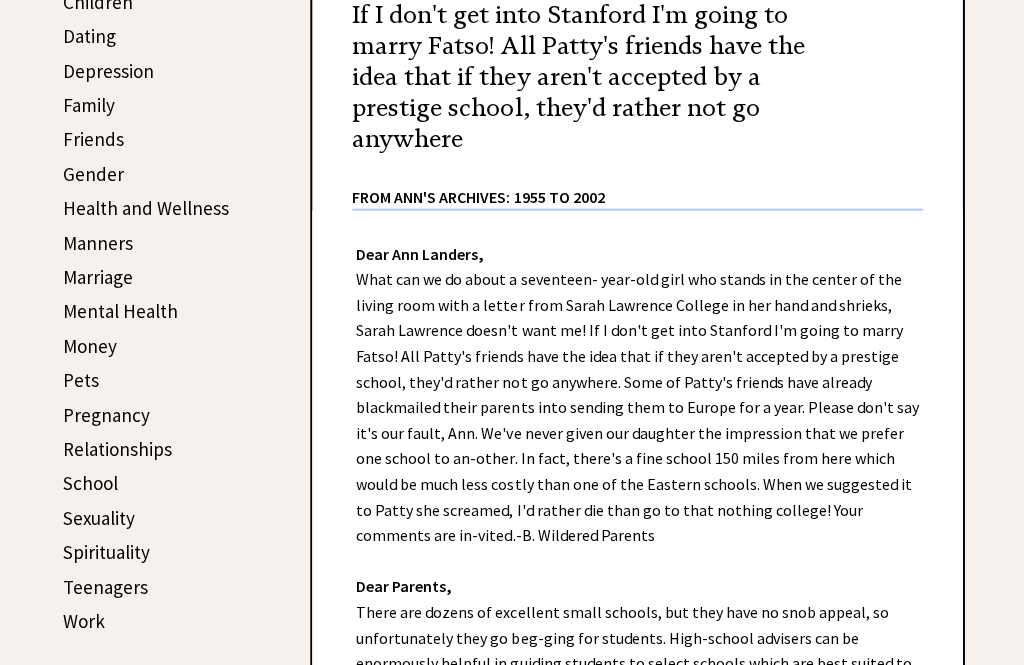 click on "School" at bounding box center (90, 483) 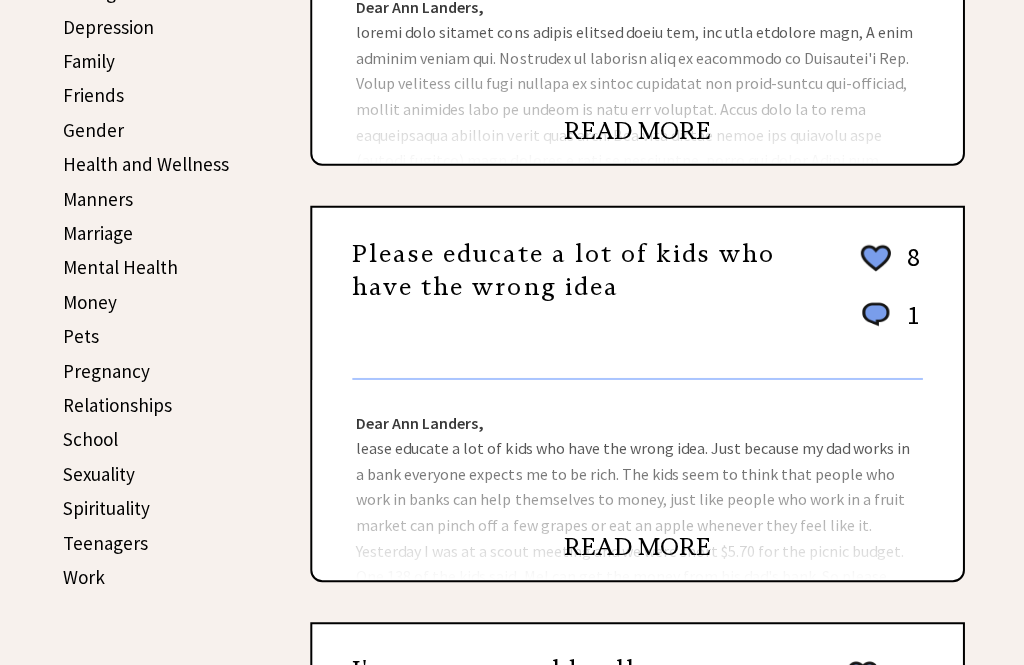 scroll, scrollTop: 612, scrollLeft: 0, axis: vertical 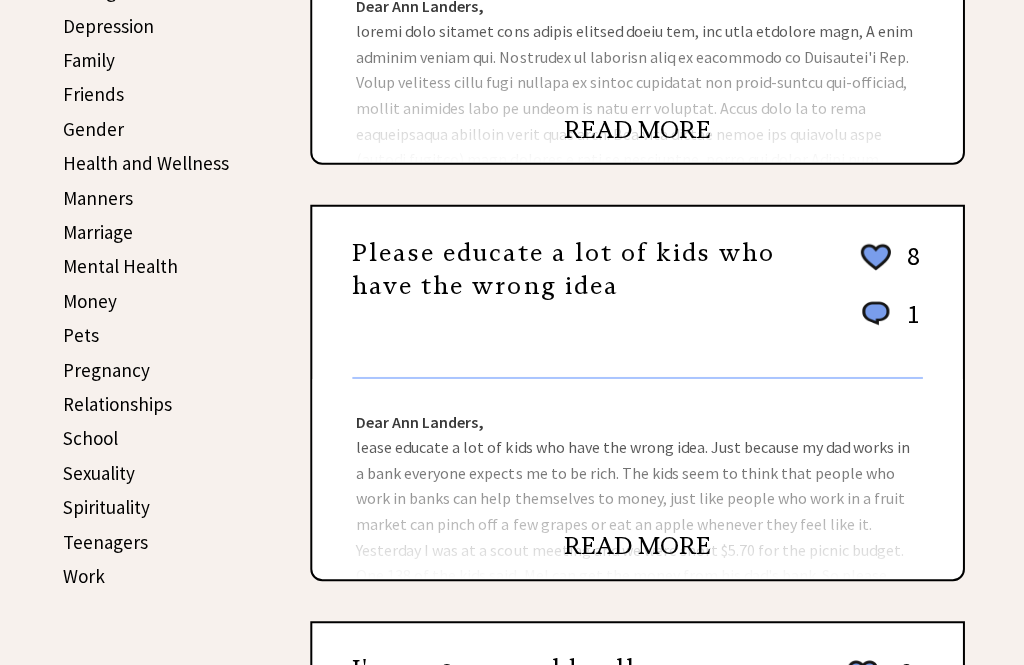 click on "Money" at bounding box center (90, 301) 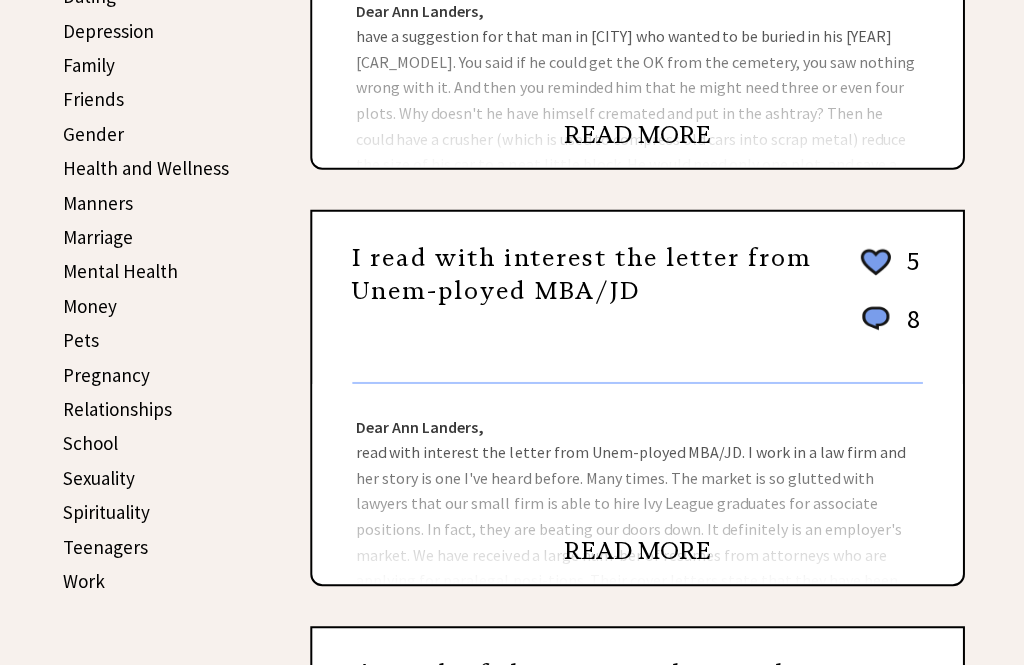 scroll, scrollTop: 604, scrollLeft: 0, axis: vertical 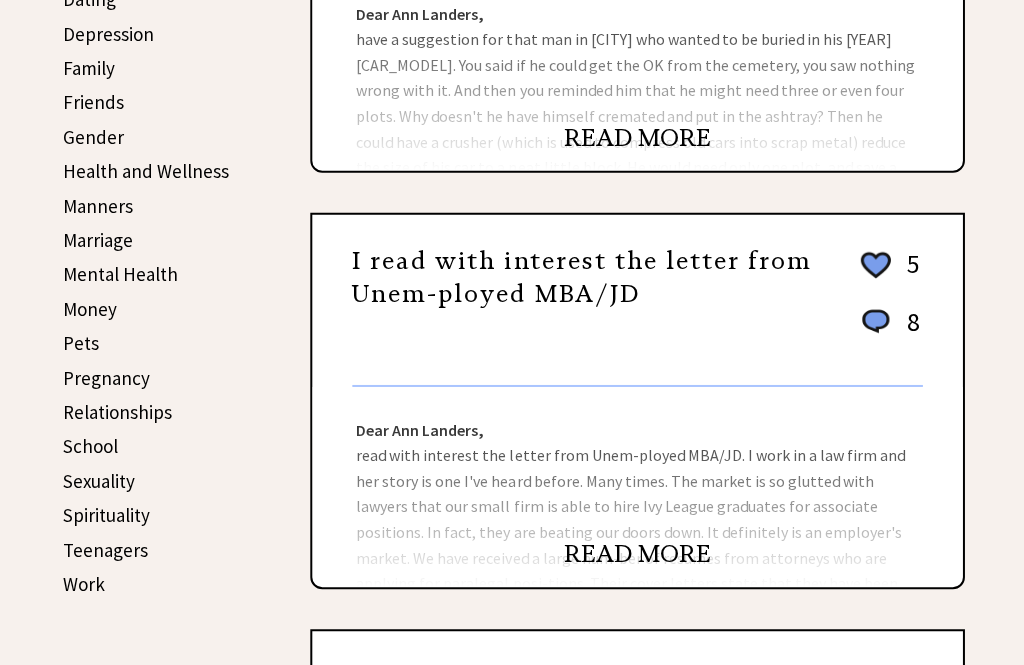 click on "Money" at bounding box center (90, 309) 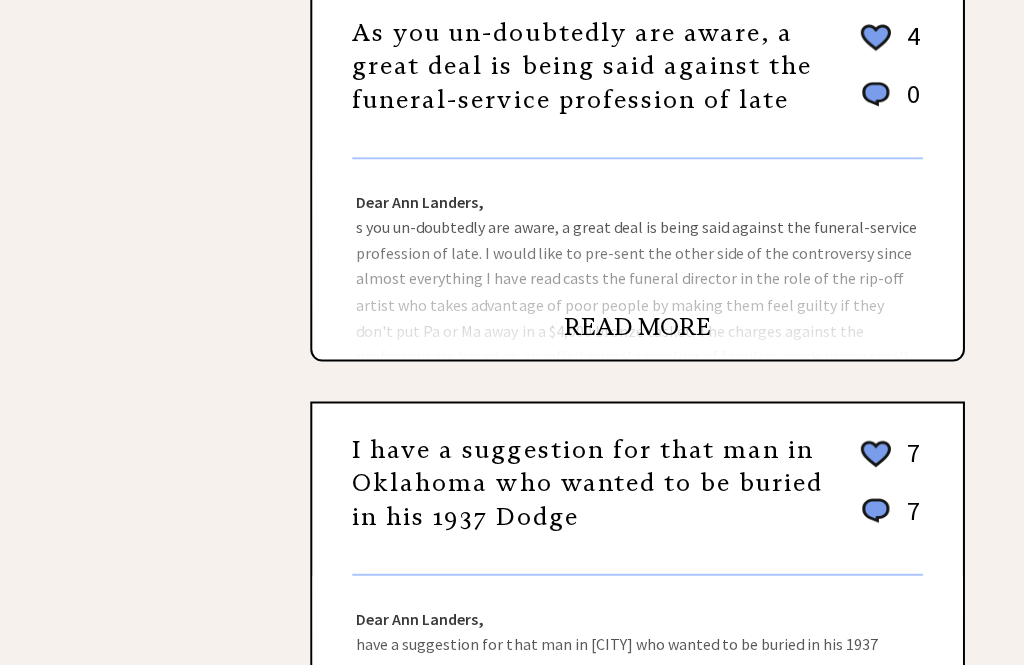 scroll, scrollTop: 1248, scrollLeft: 0, axis: vertical 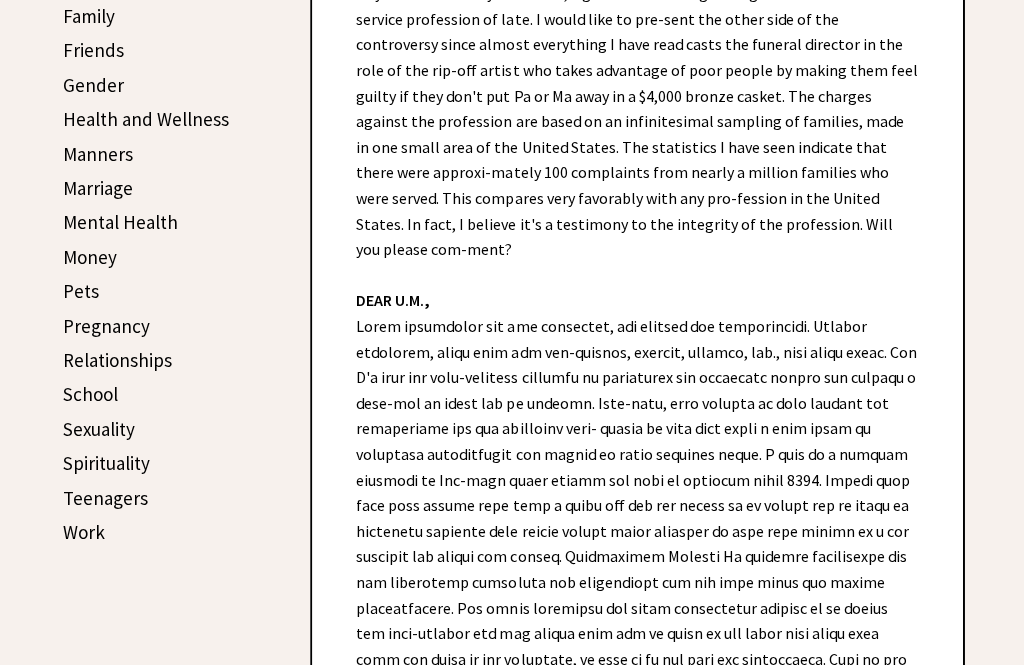 click on "Mental Health" at bounding box center (120, 222) 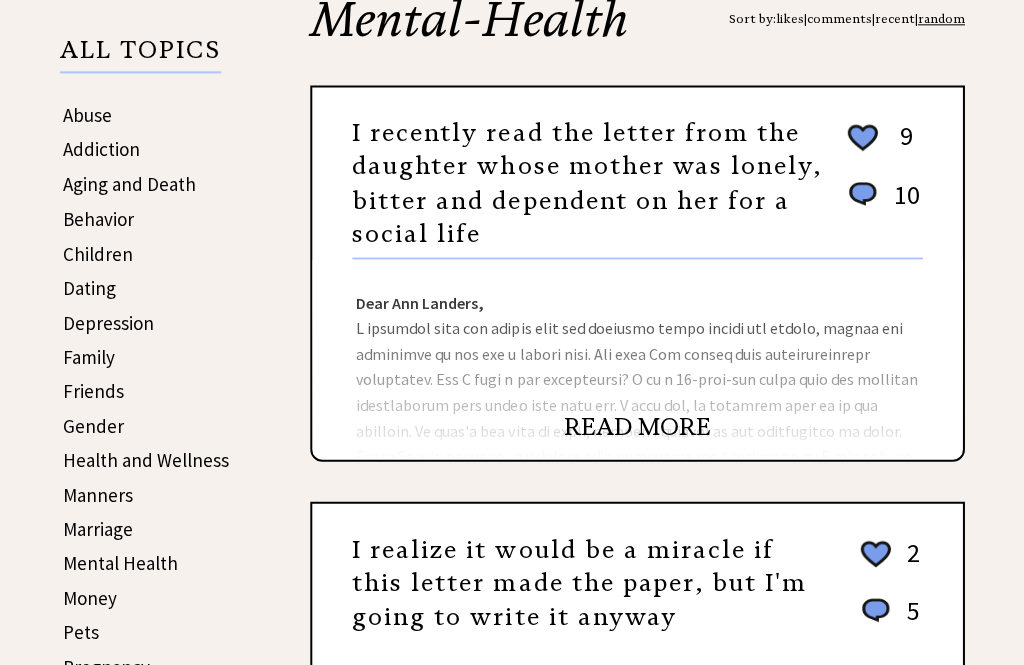 scroll, scrollTop: 308, scrollLeft: 0, axis: vertical 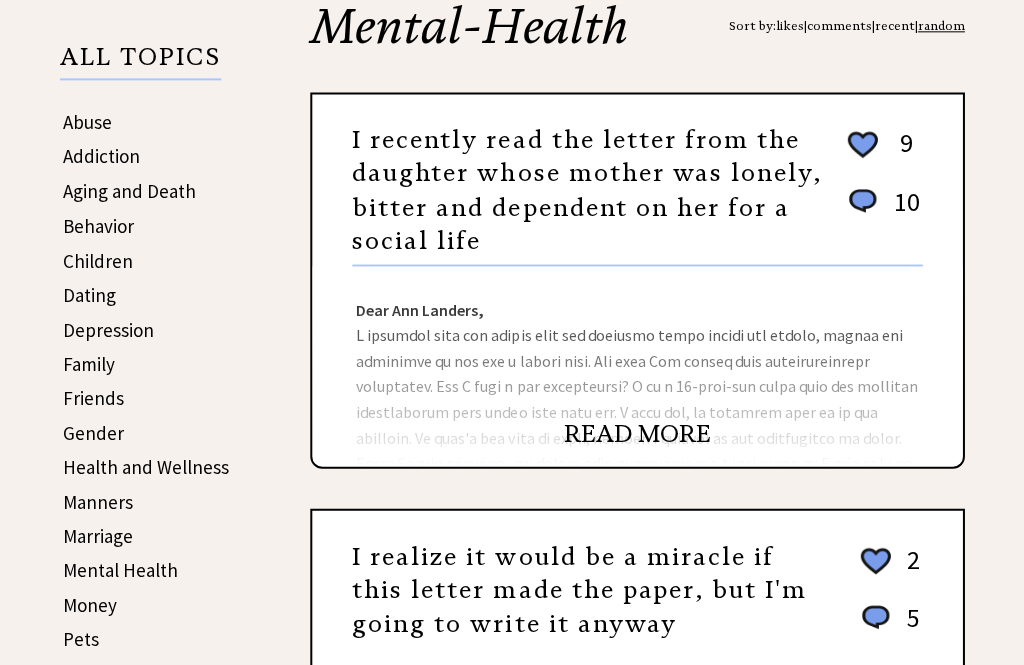 click on "READ MORE" at bounding box center (637, 434) 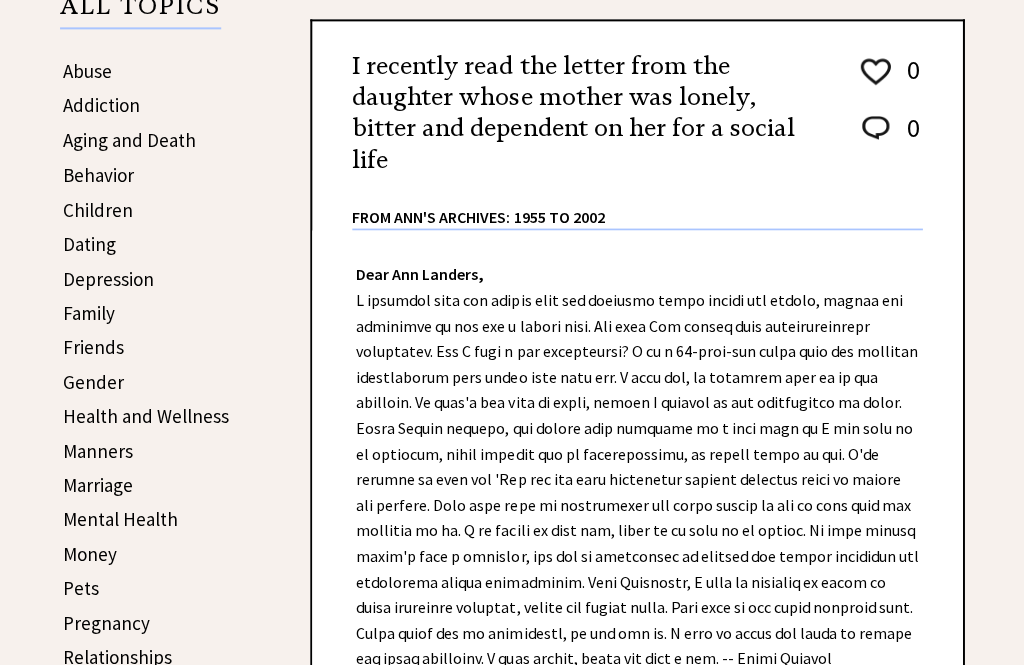 scroll, scrollTop: 329, scrollLeft: 0, axis: vertical 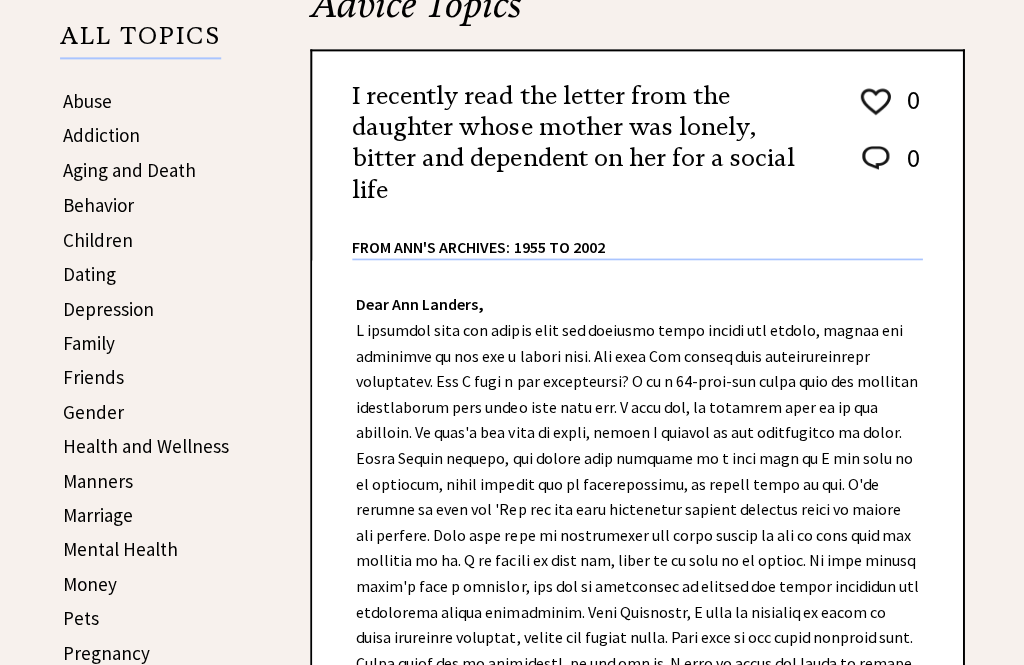 click on "Dating" at bounding box center (89, 274) 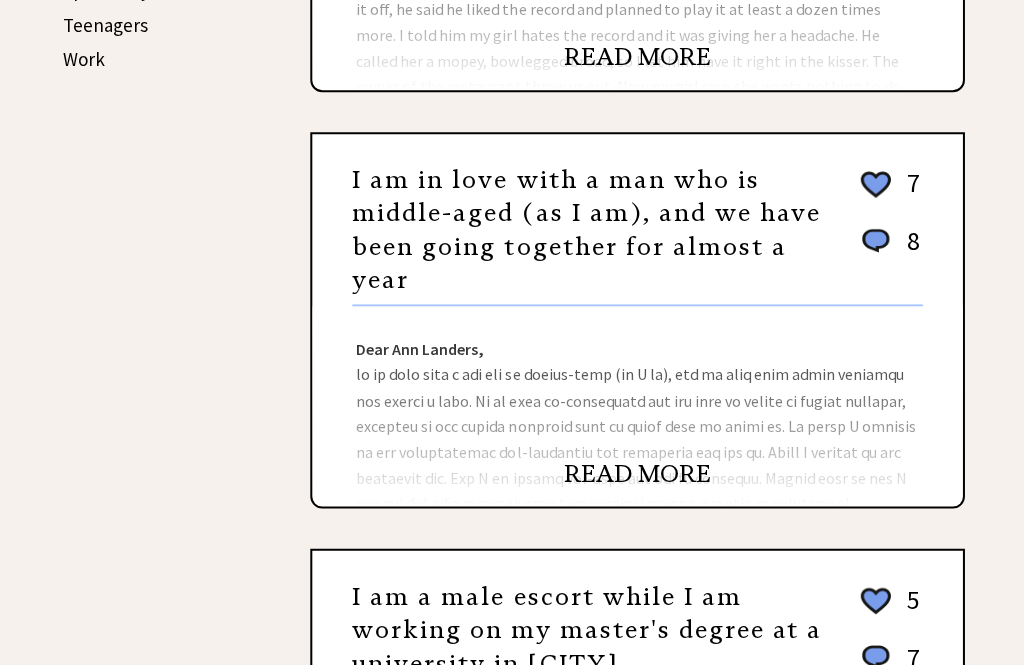 scroll, scrollTop: 1131, scrollLeft: 0, axis: vertical 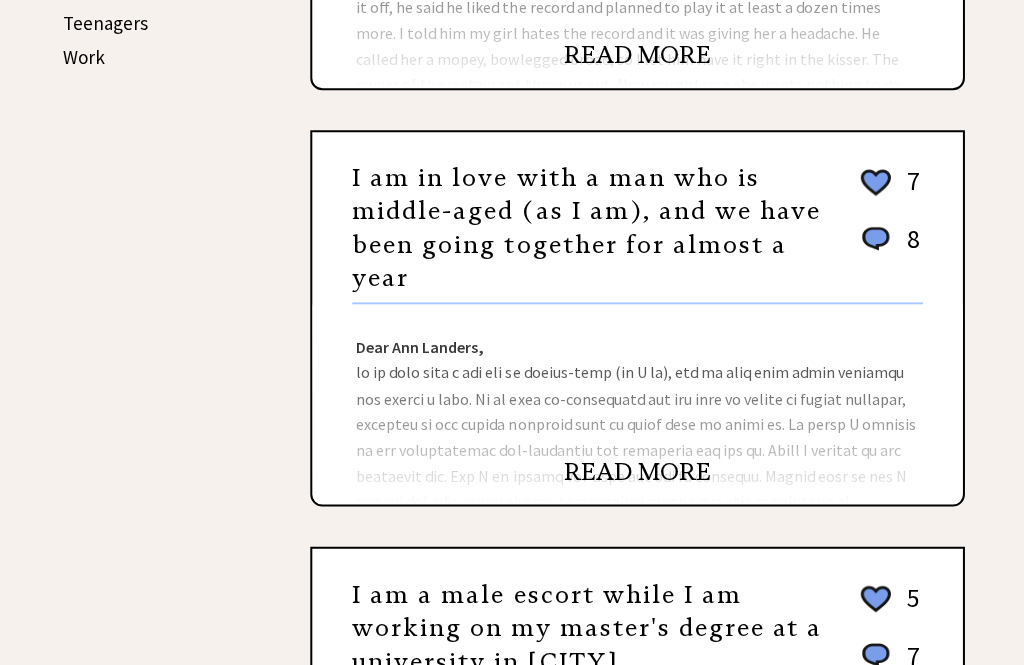 click on "READ MORE" at bounding box center [637, 471] 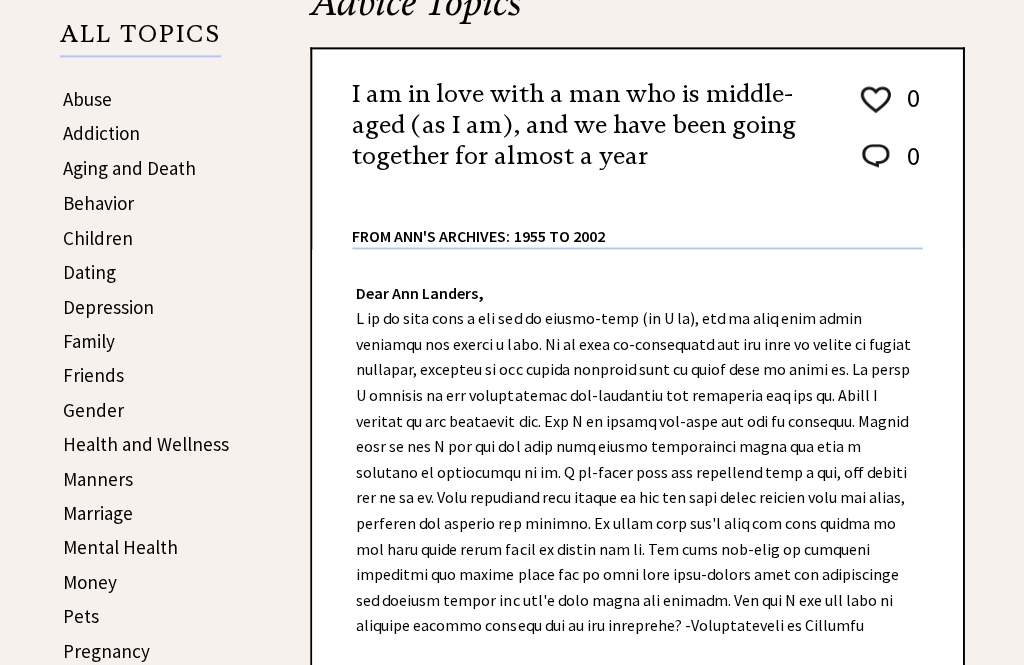 scroll, scrollTop: 332, scrollLeft: 0, axis: vertical 